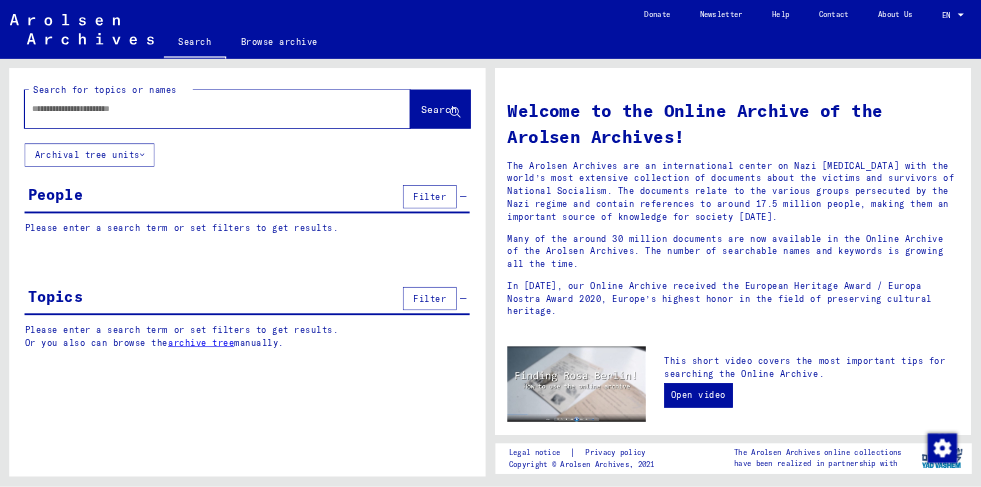 scroll, scrollTop: 0, scrollLeft: 0, axis: both 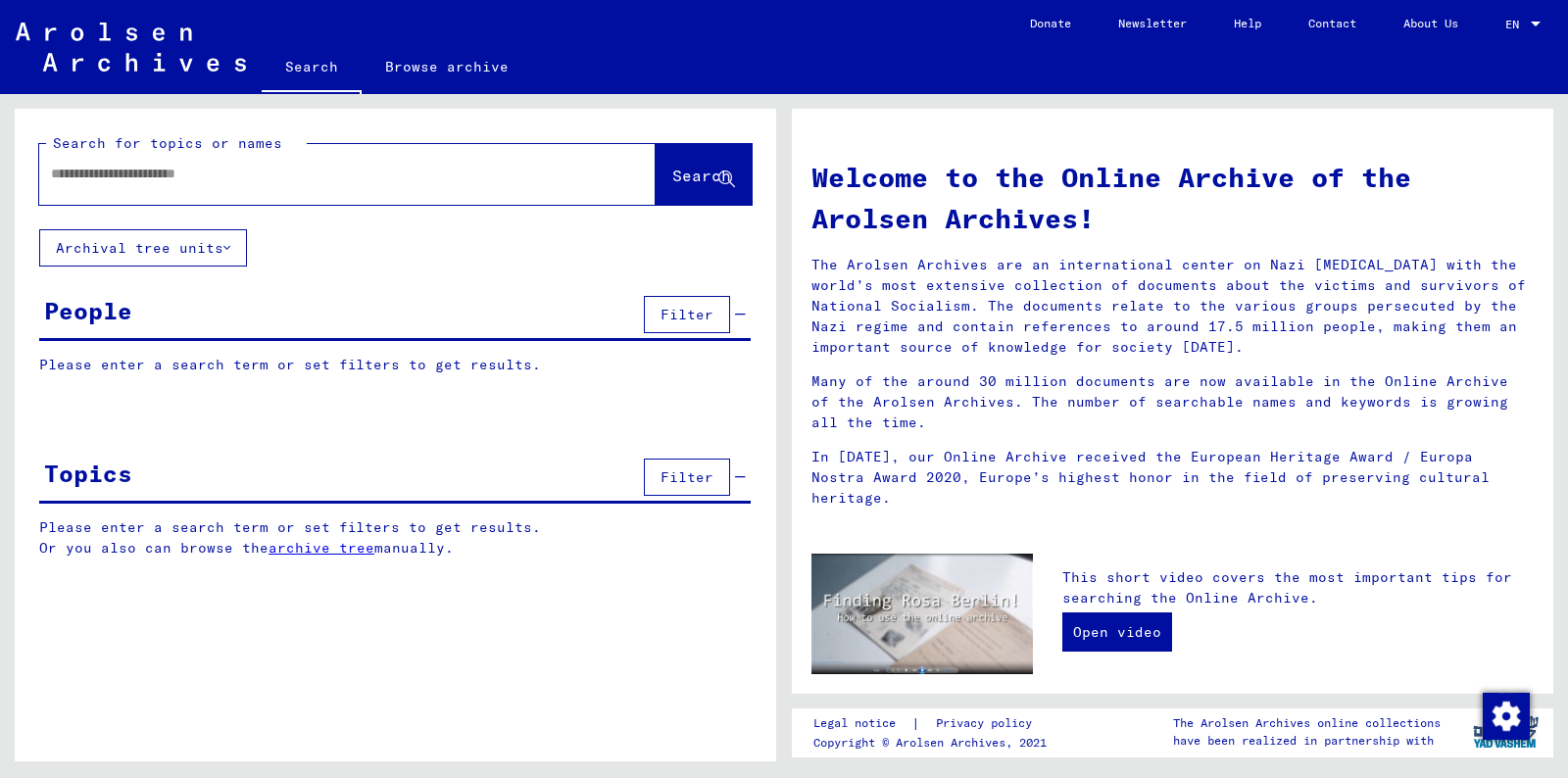 click 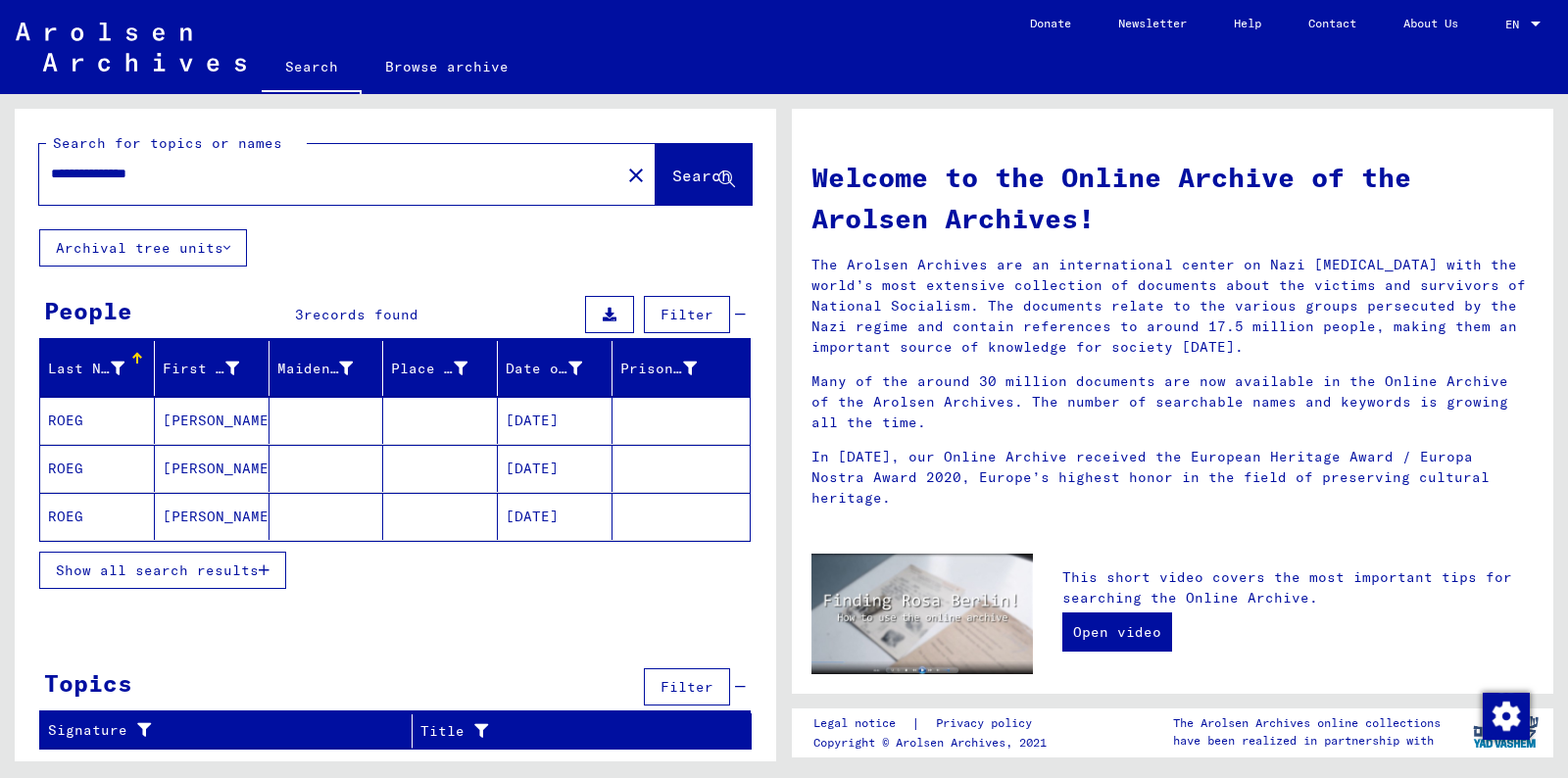 click on "ROEG" 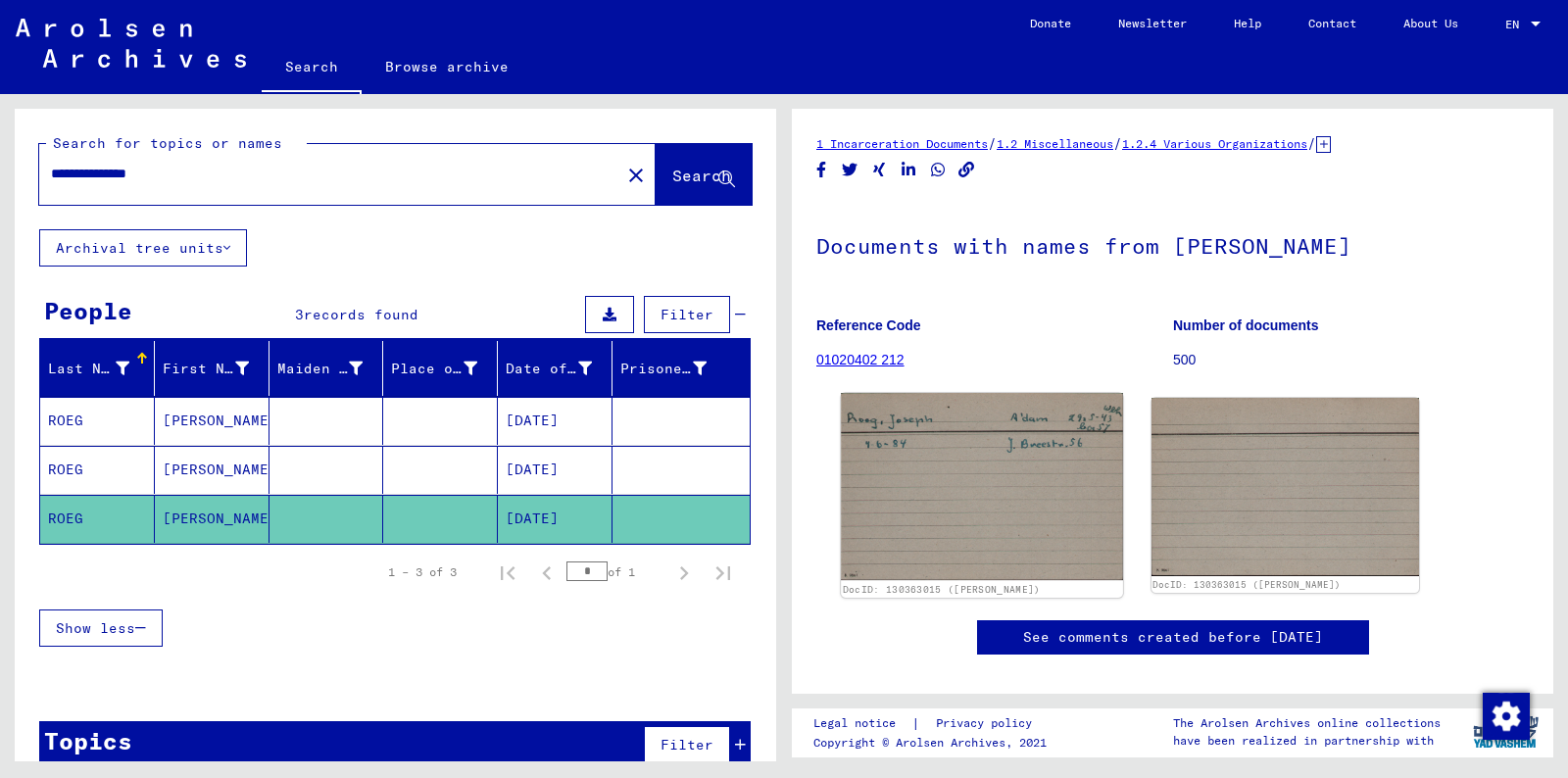 click 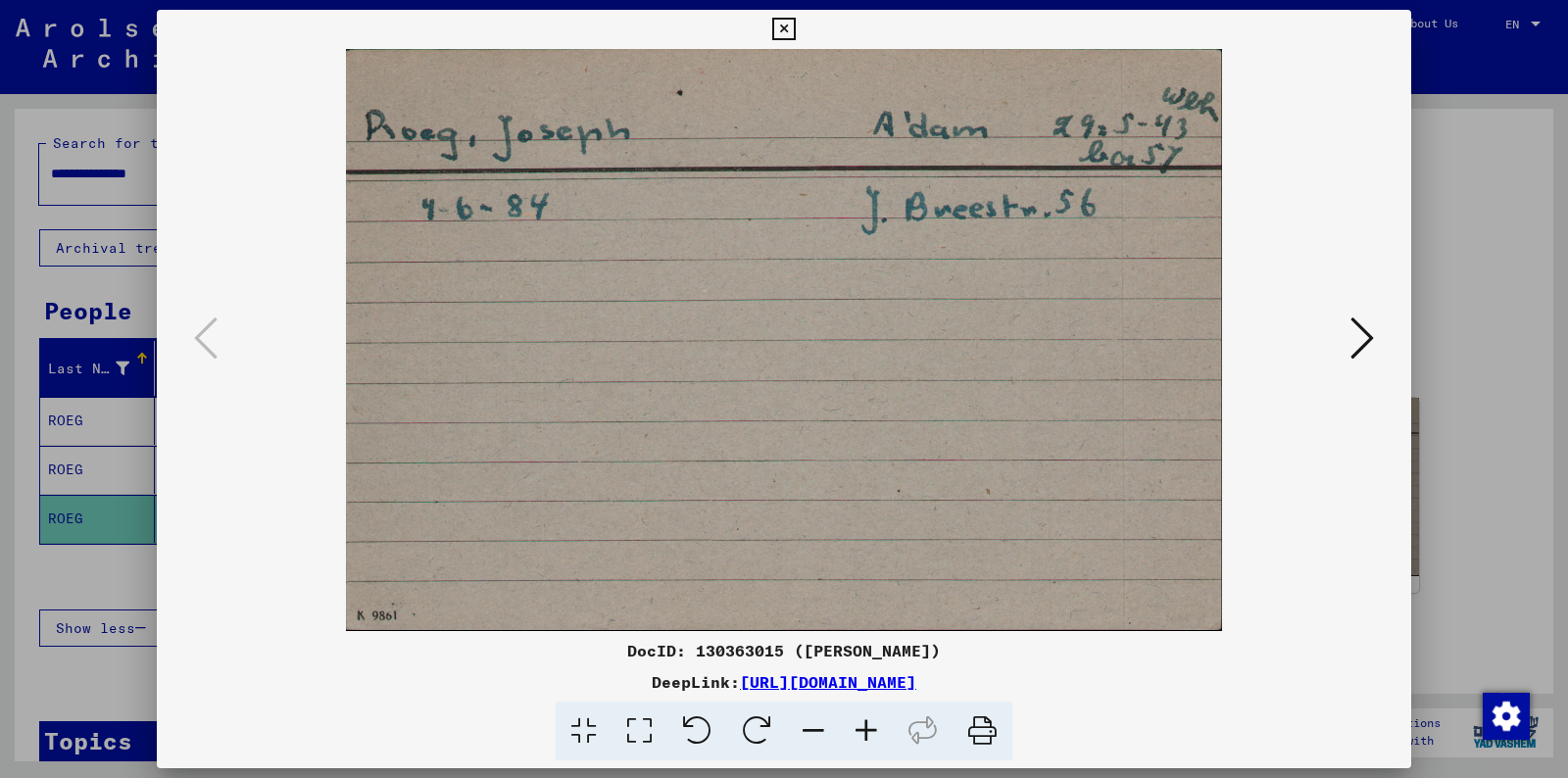 click at bounding box center (783, 29) 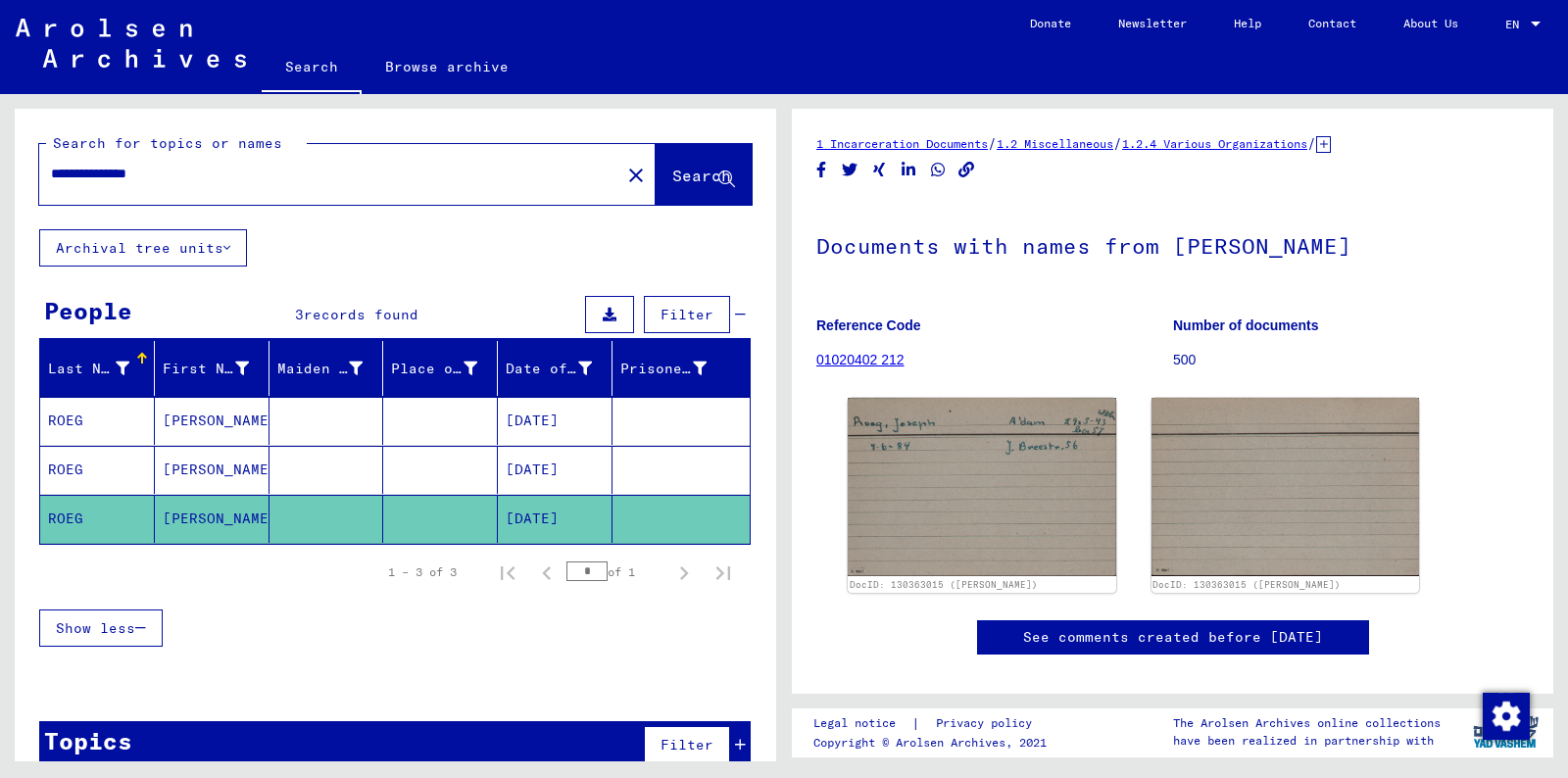 click on "ROEG" at bounding box center (97, 518) 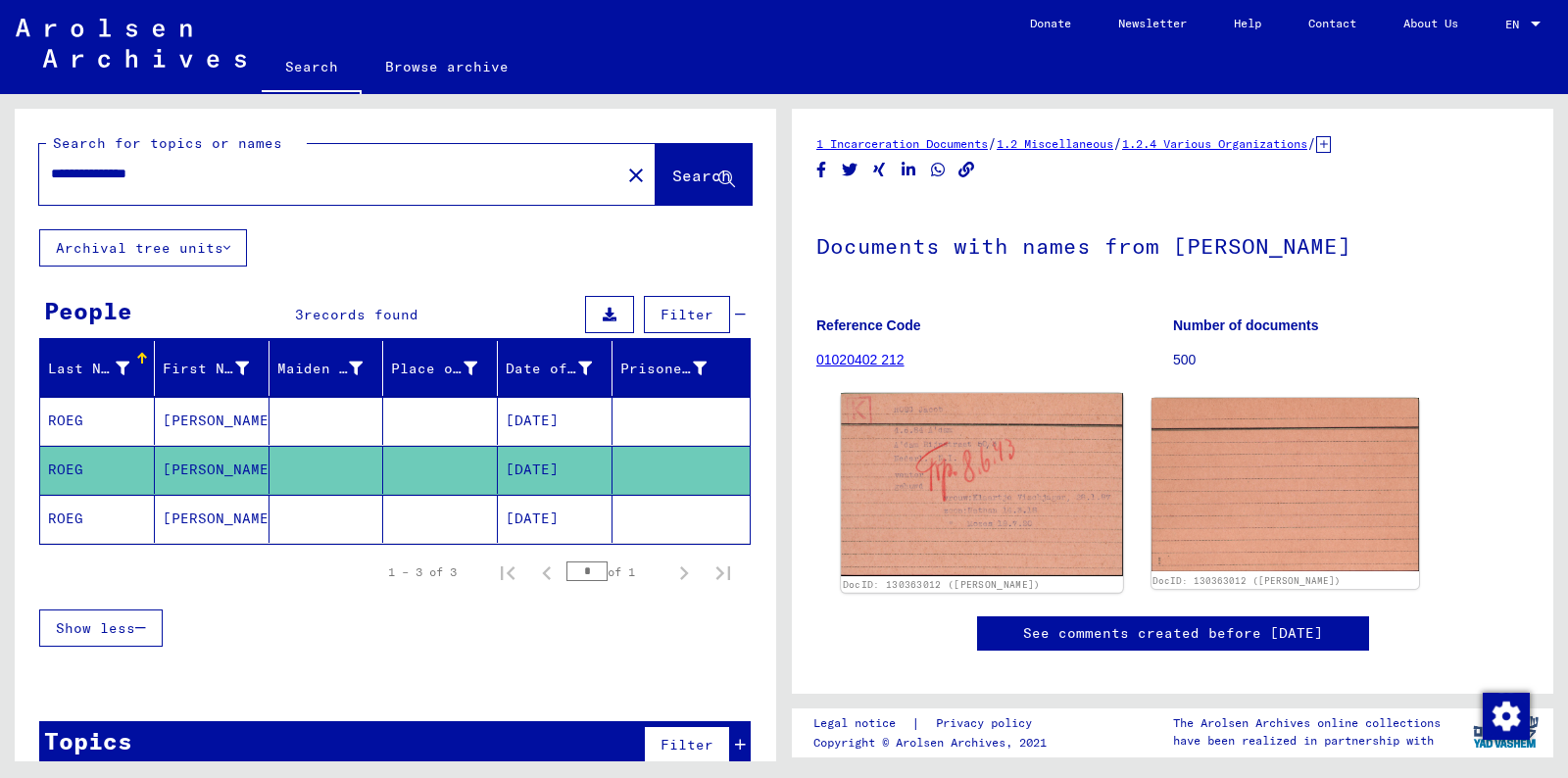 click 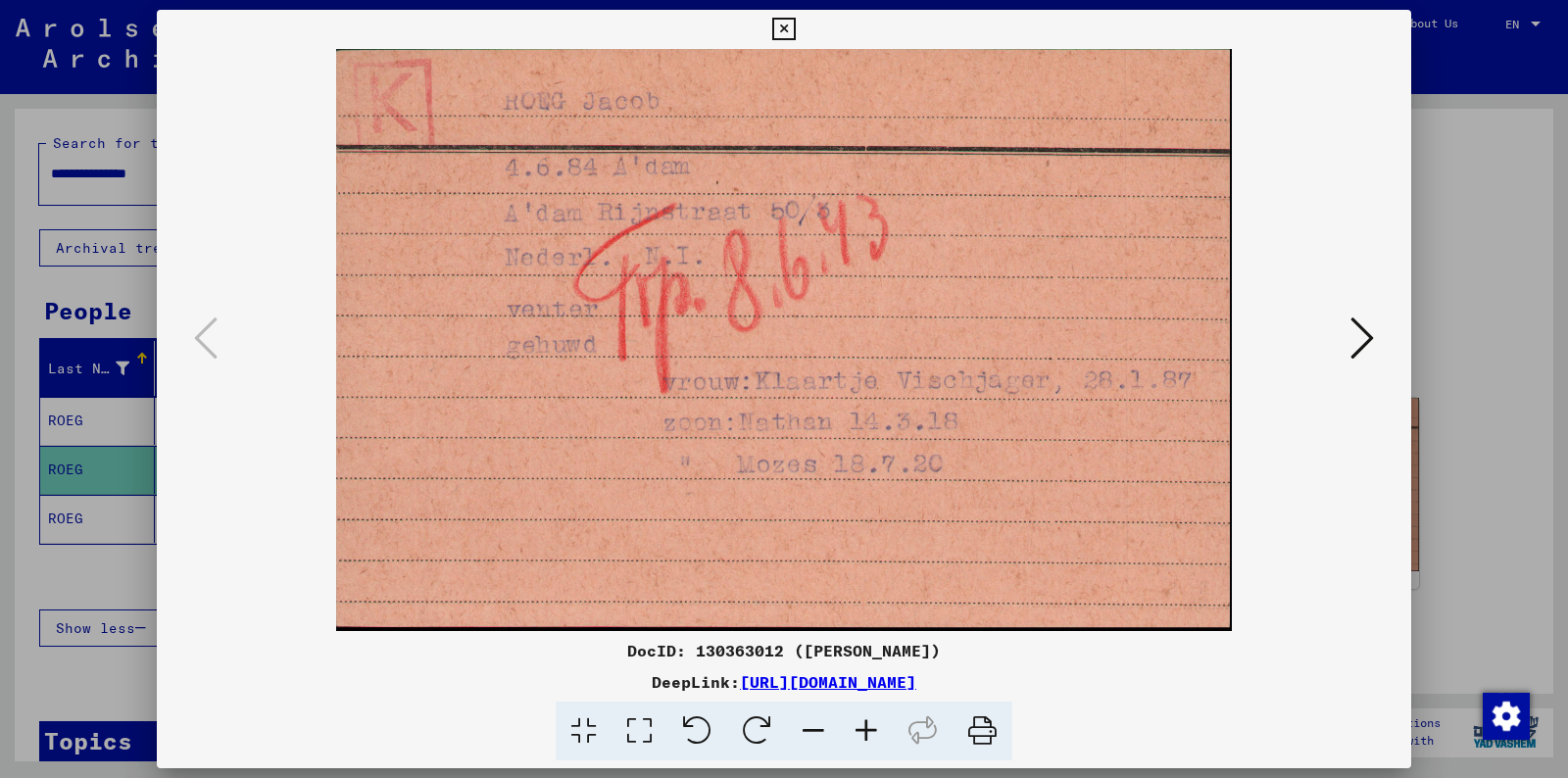 click at bounding box center [784, 340] 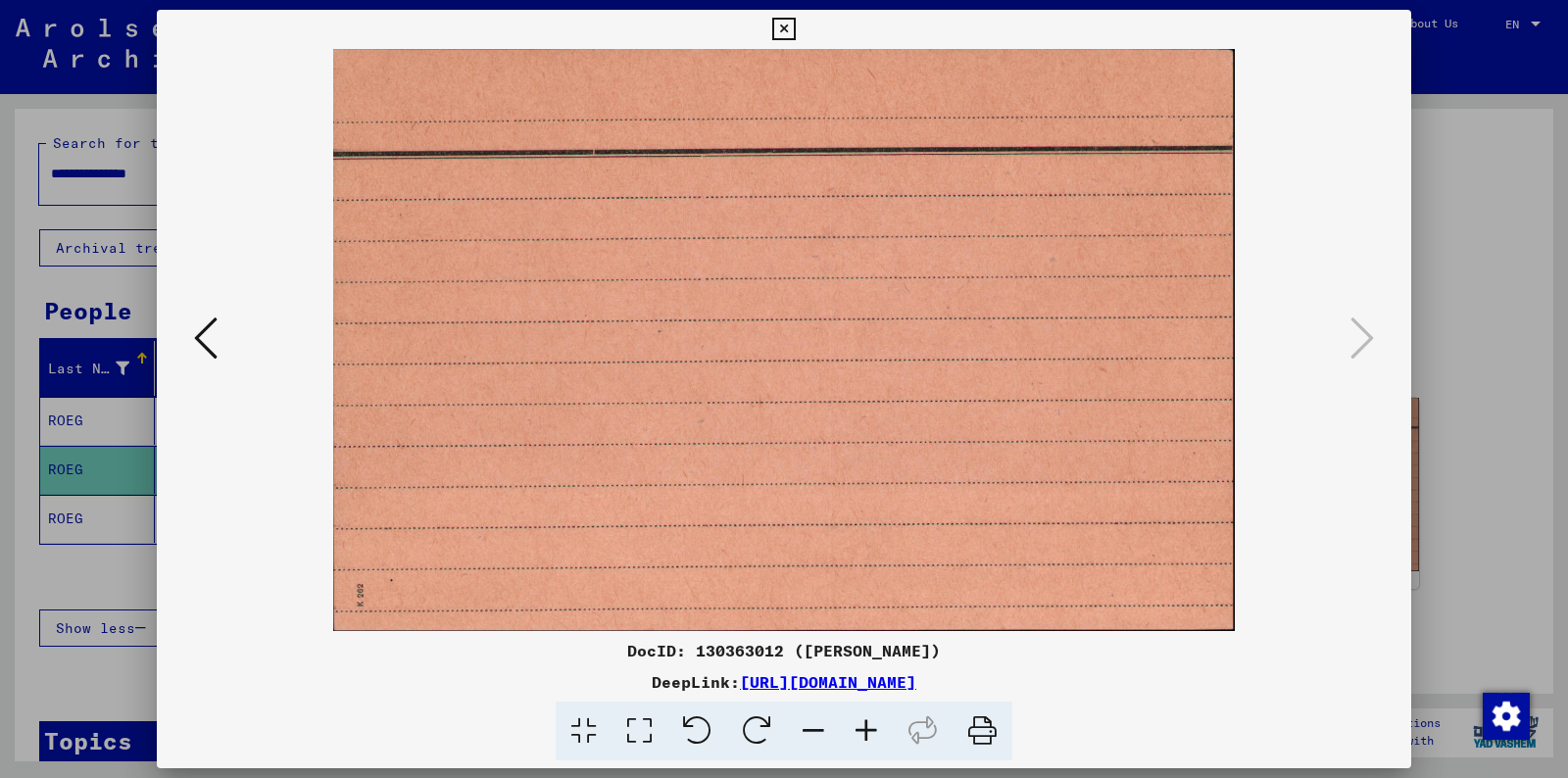 click at bounding box center (783, 29) 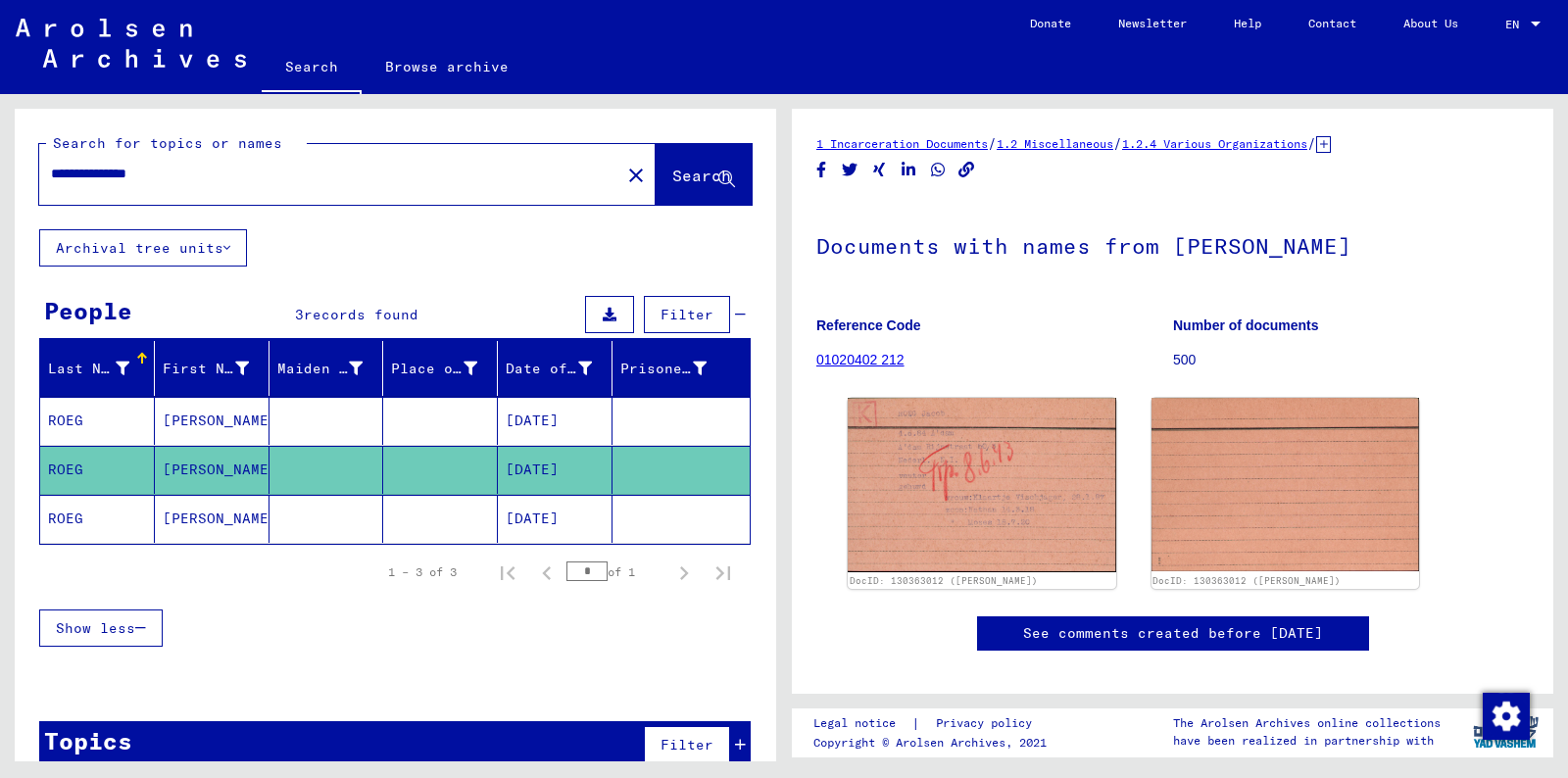 click on "ROEG" at bounding box center [97, 469] 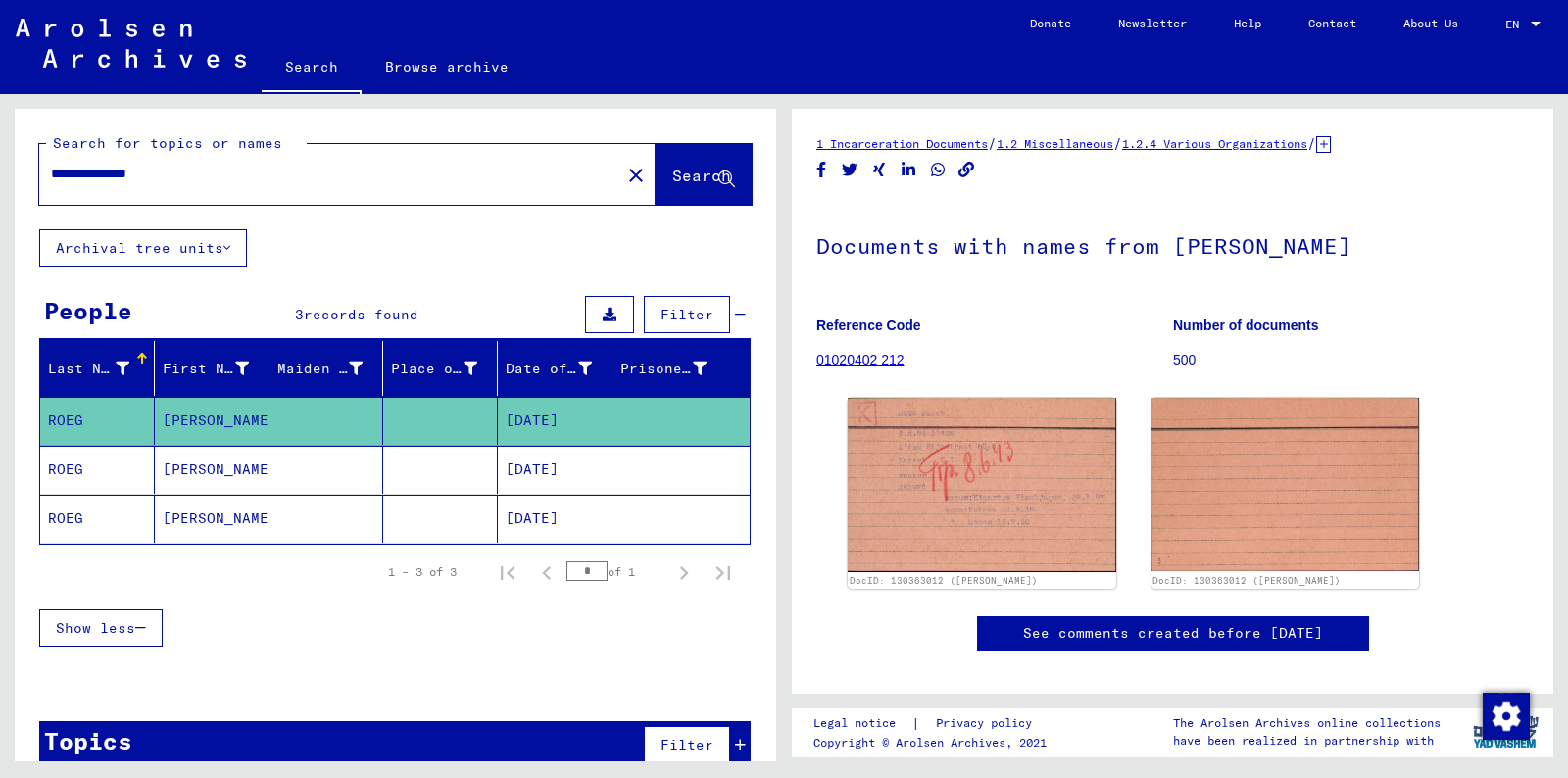 click on "**********" at bounding box center [329, 173] 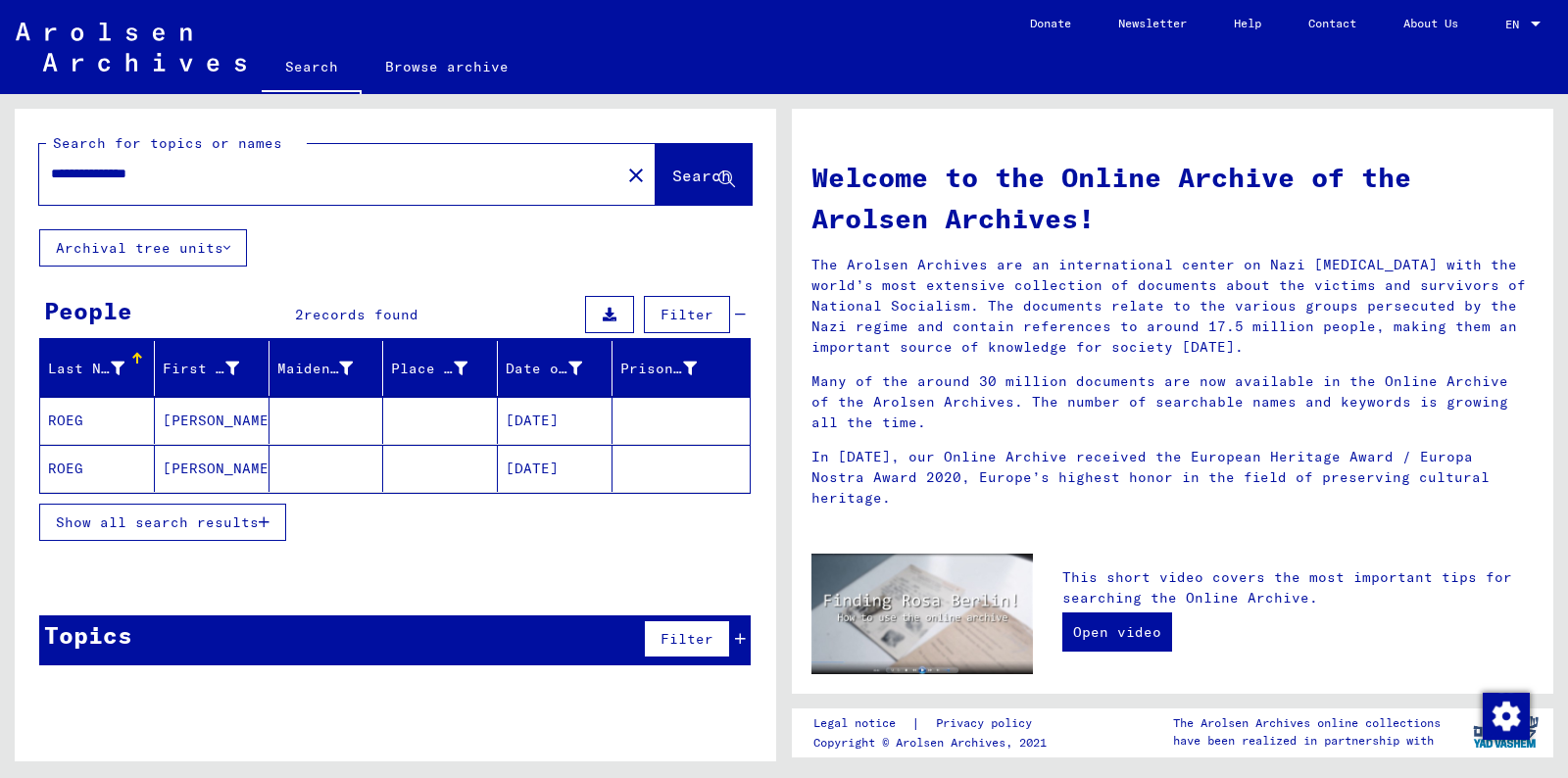 click on "ROEG" 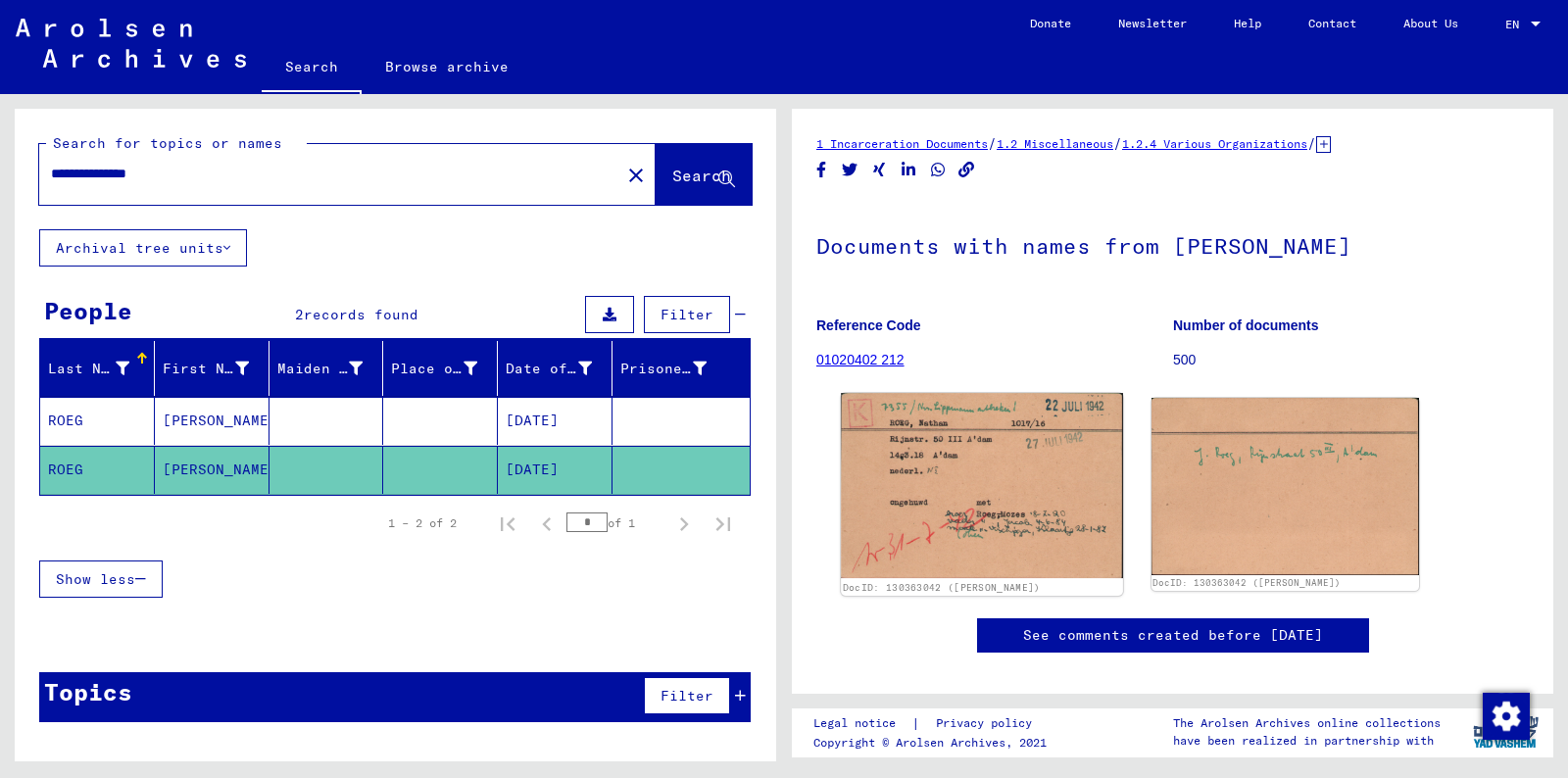 click 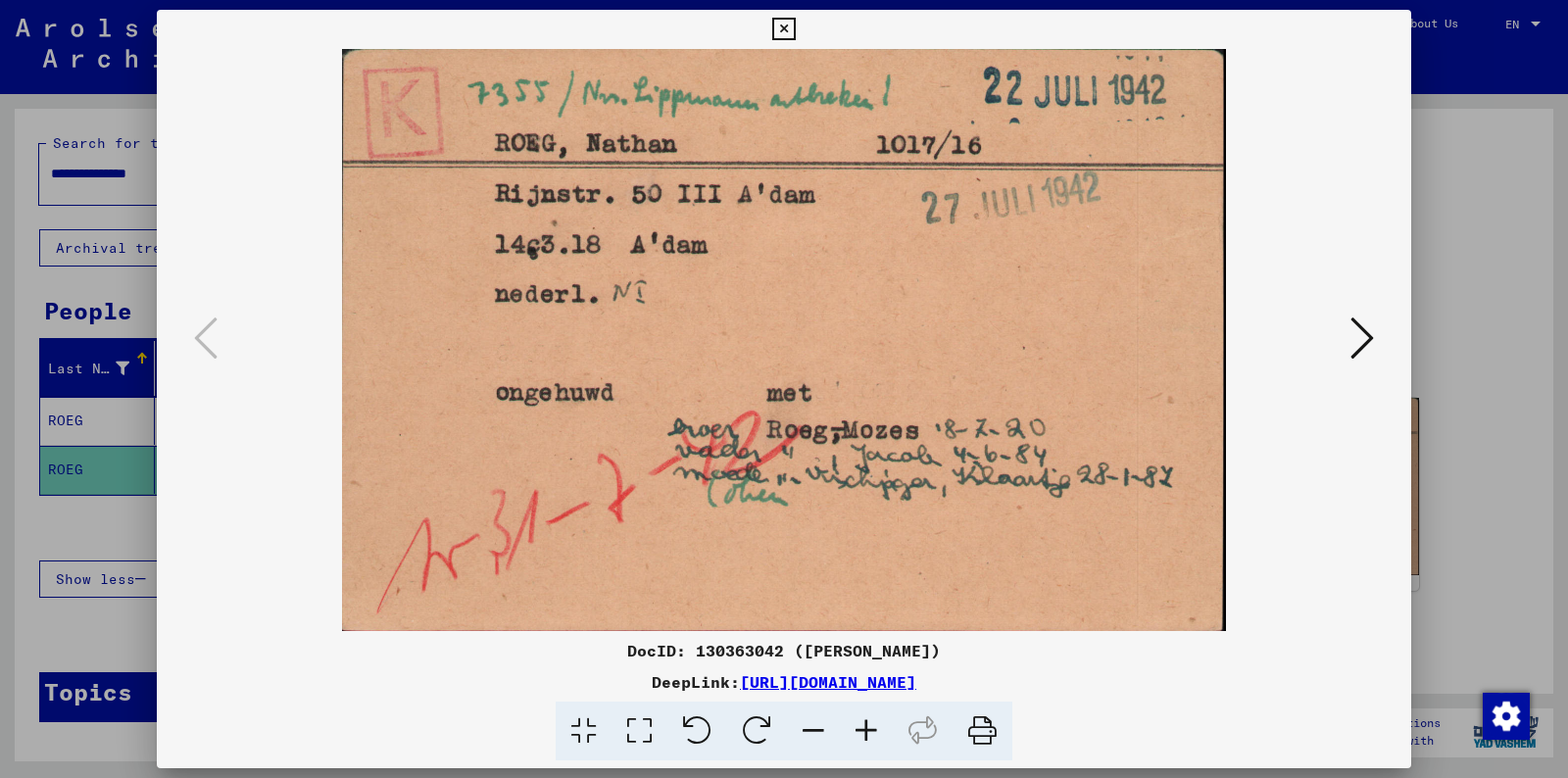 click at bounding box center (784, 340) 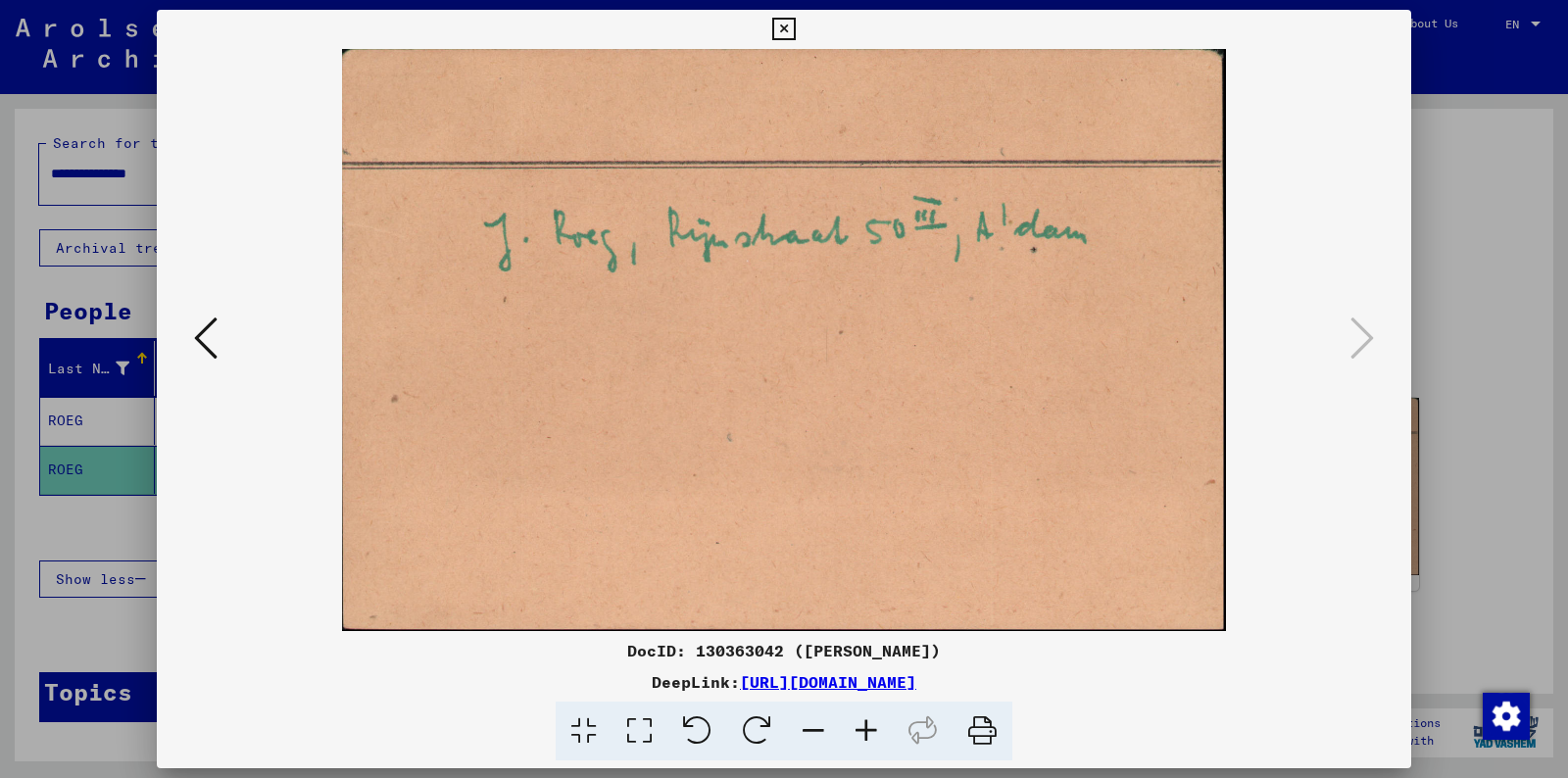 click at bounding box center (783, 29) 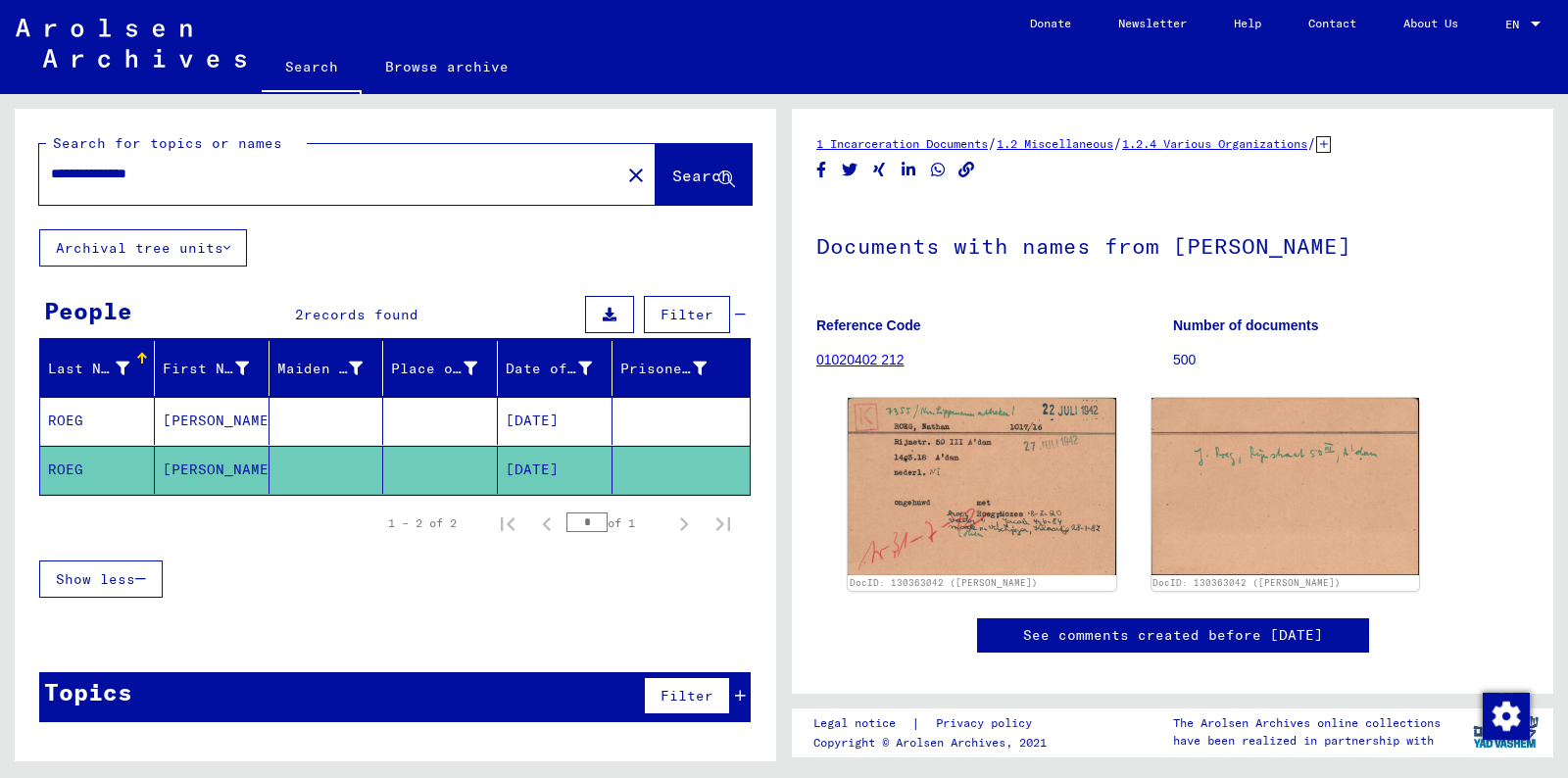 click on "**********" at bounding box center (329, 173) 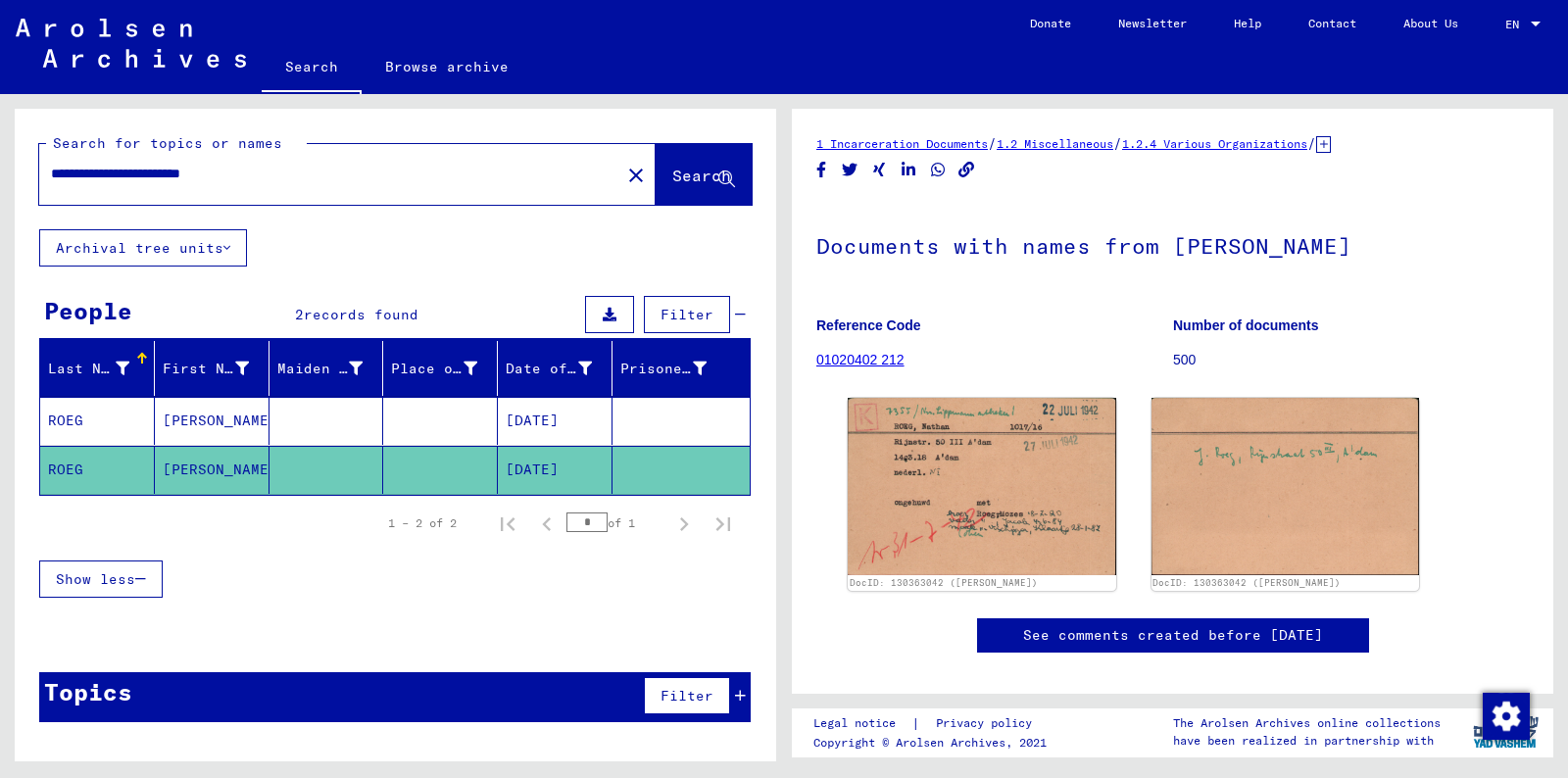 type on "**********" 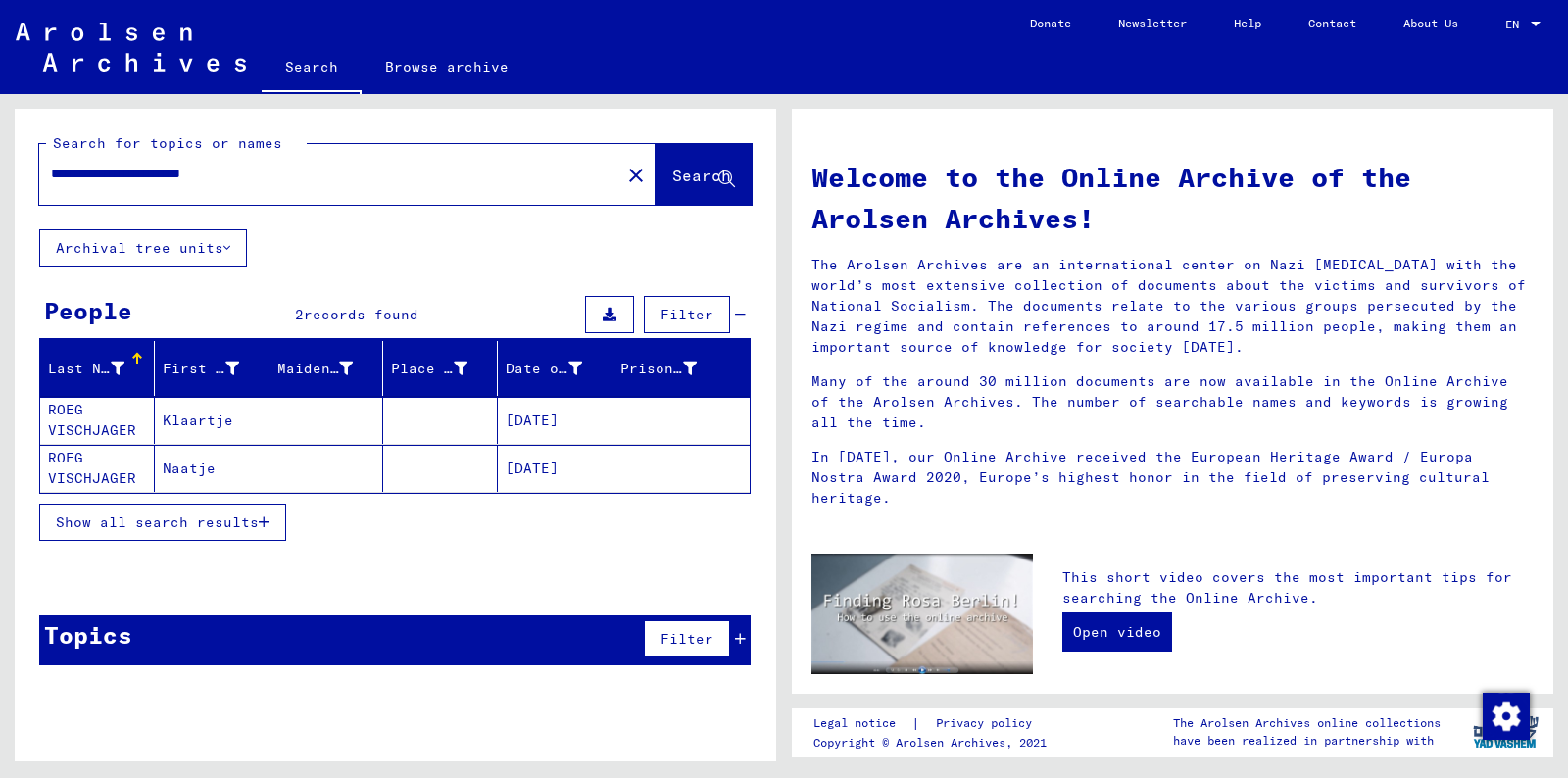 click on "ROEG VISCHJAGER" 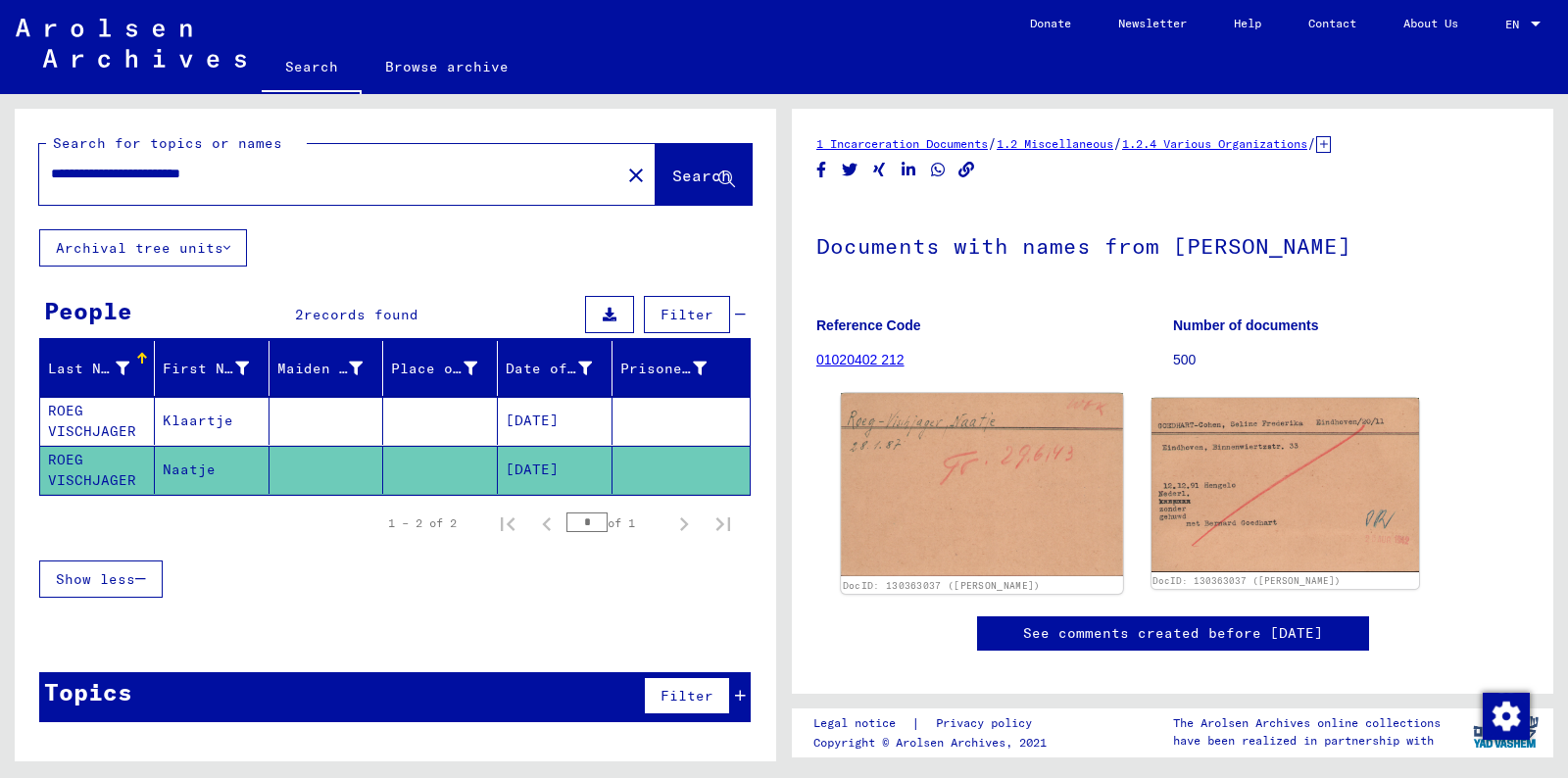 click 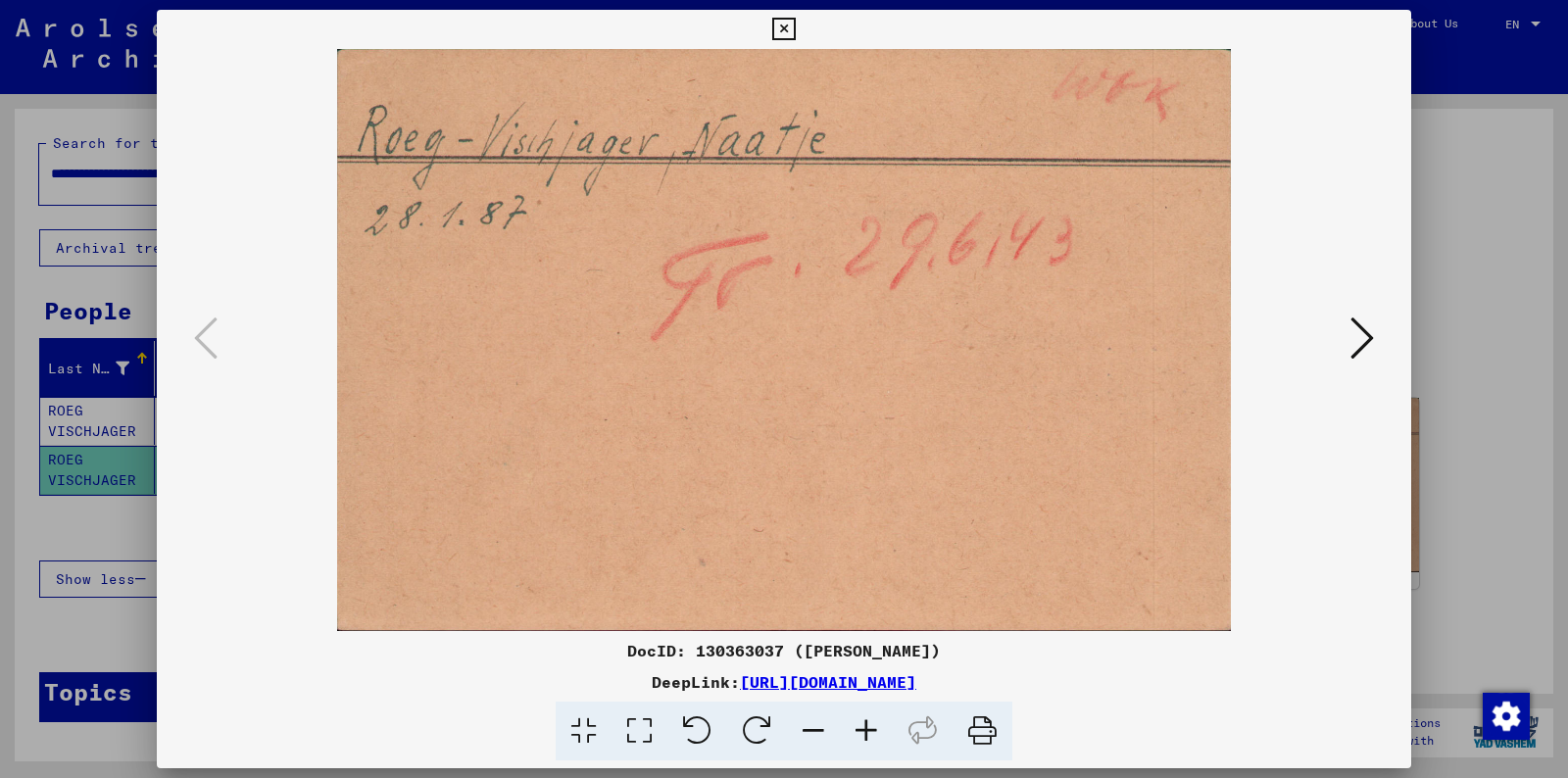 click at bounding box center [1362, 338] 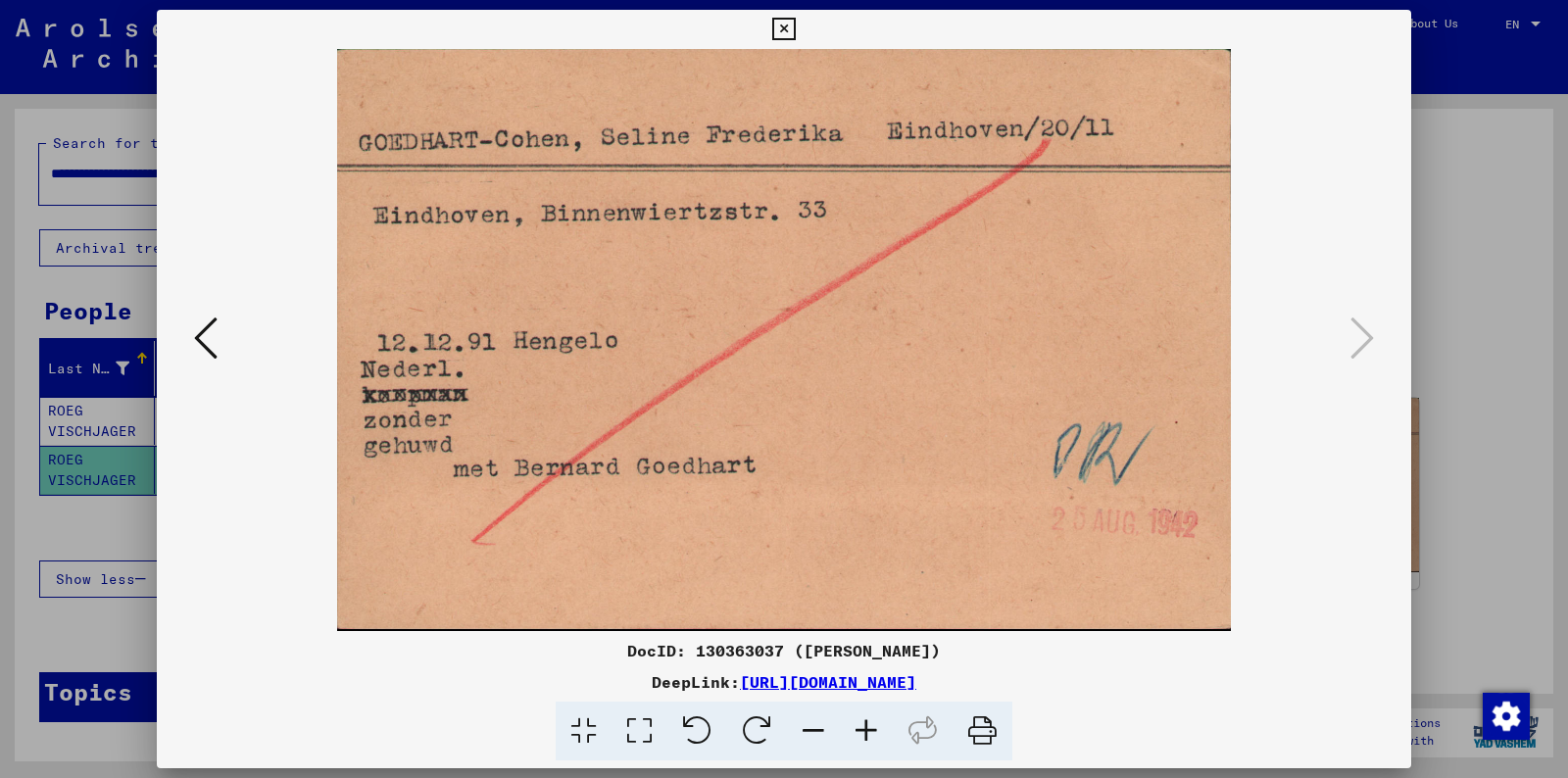 click at bounding box center (784, 340) 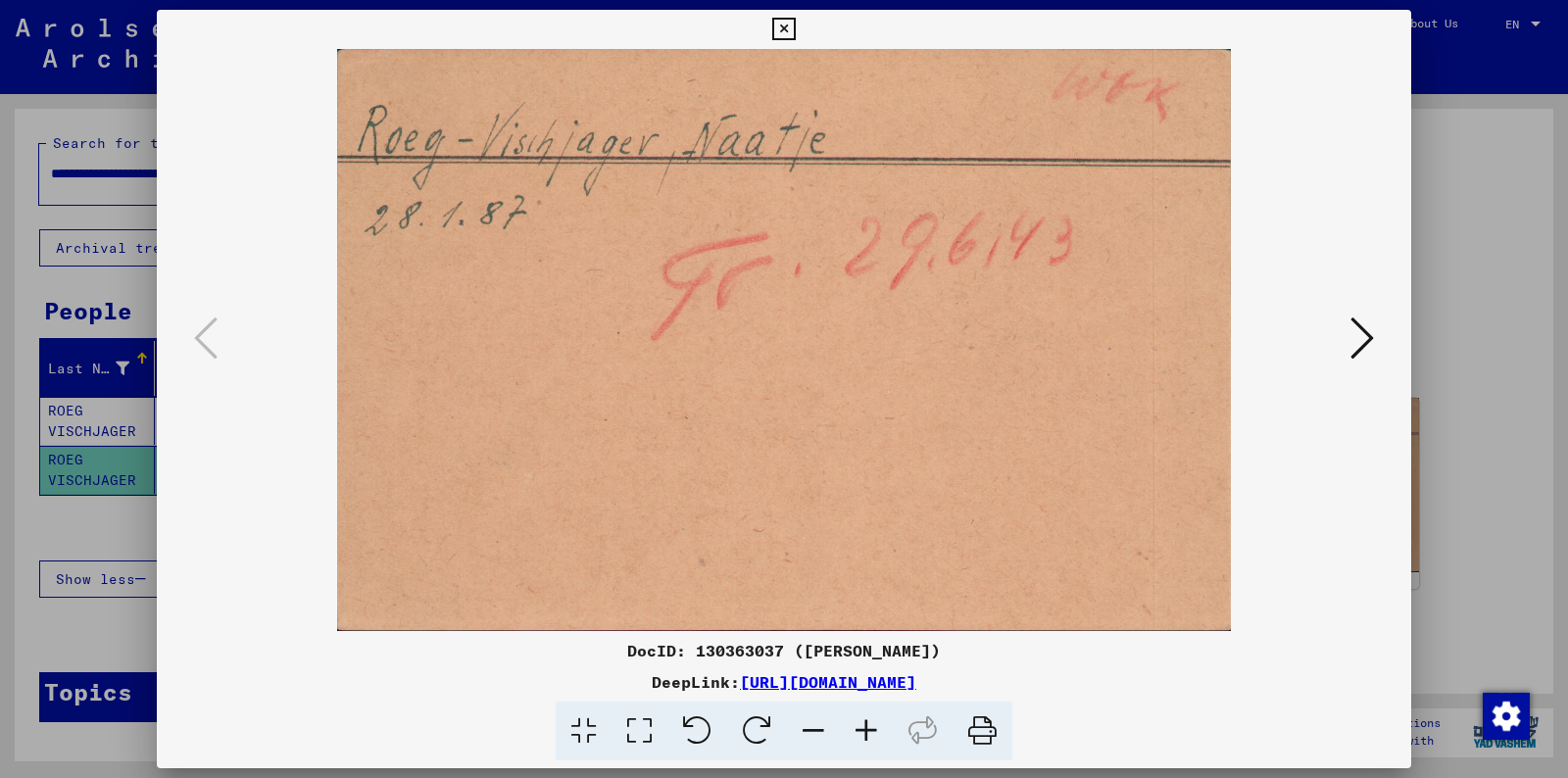 click at bounding box center (783, 29) 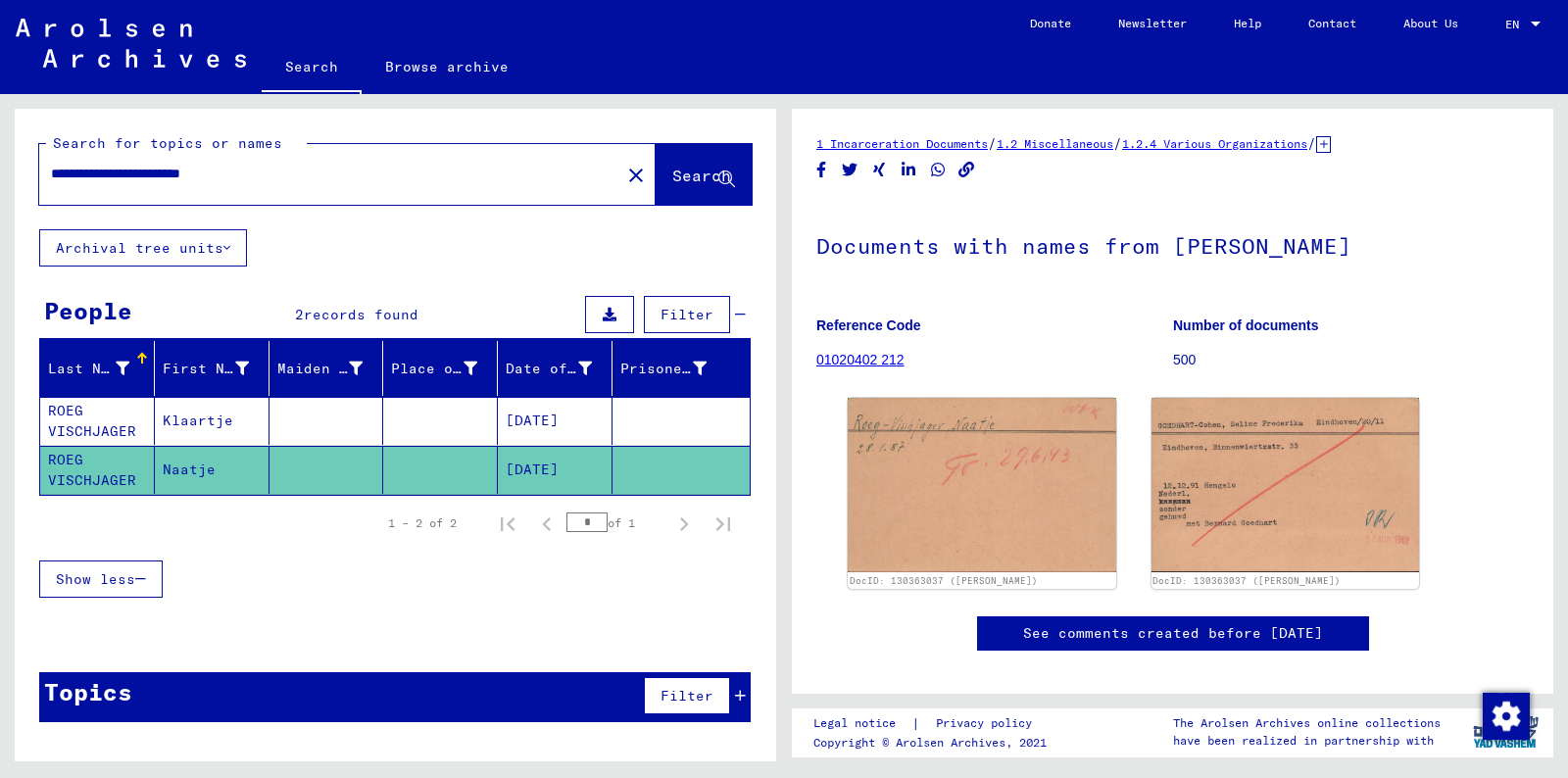 click on "ROEG VISCHJAGER" at bounding box center (97, 469) 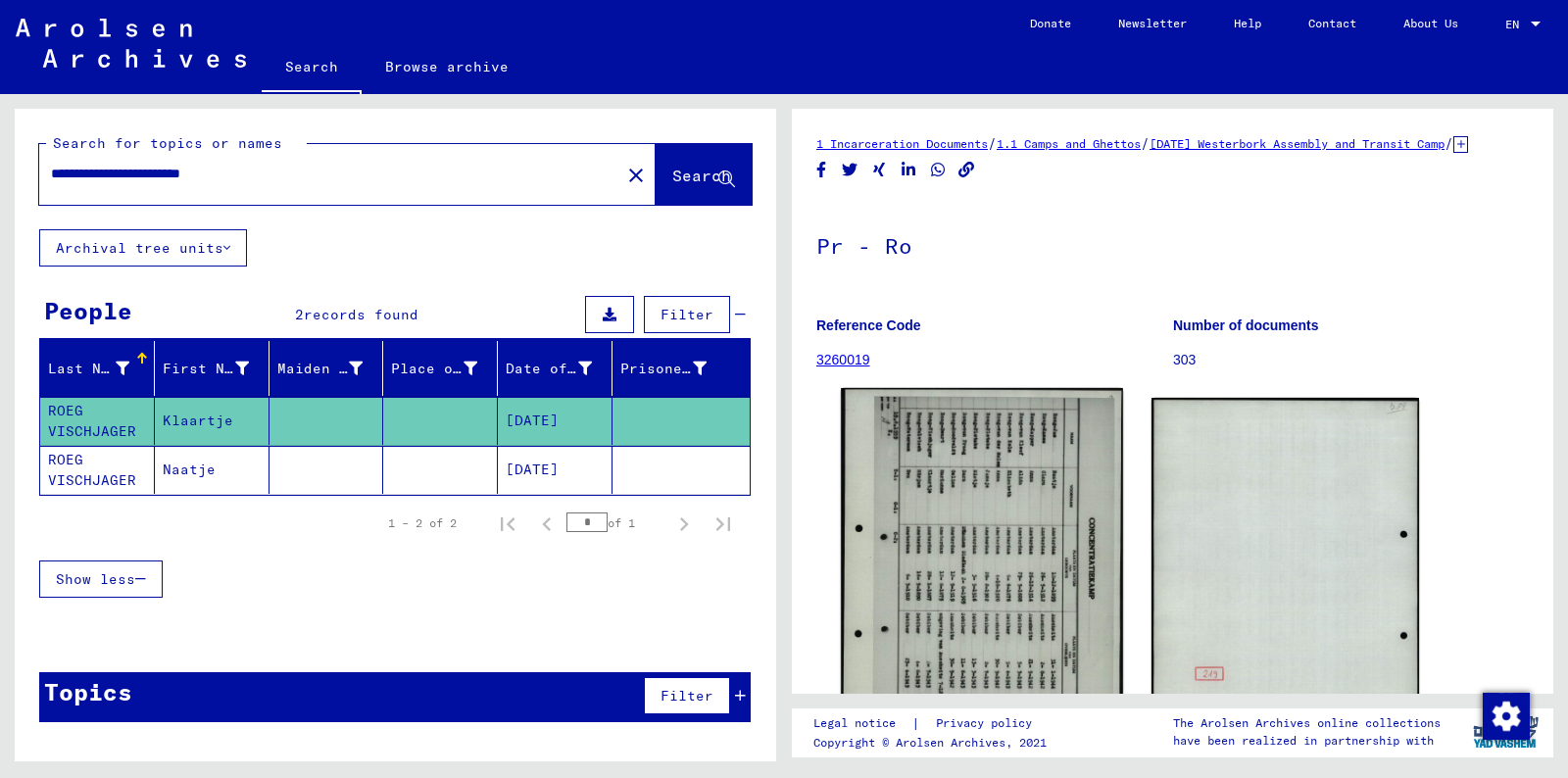 click 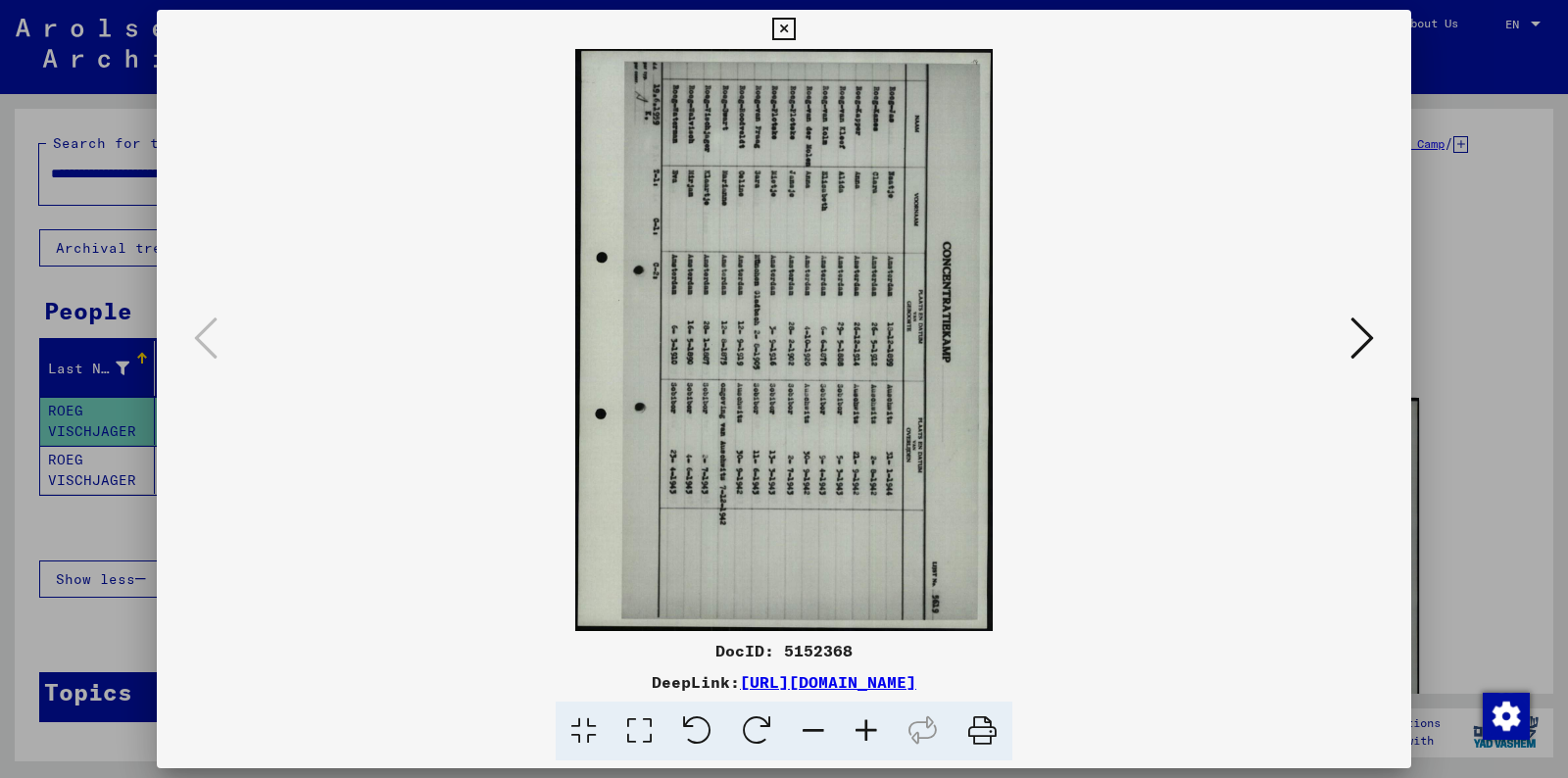 click at bounding box center [866, 731] 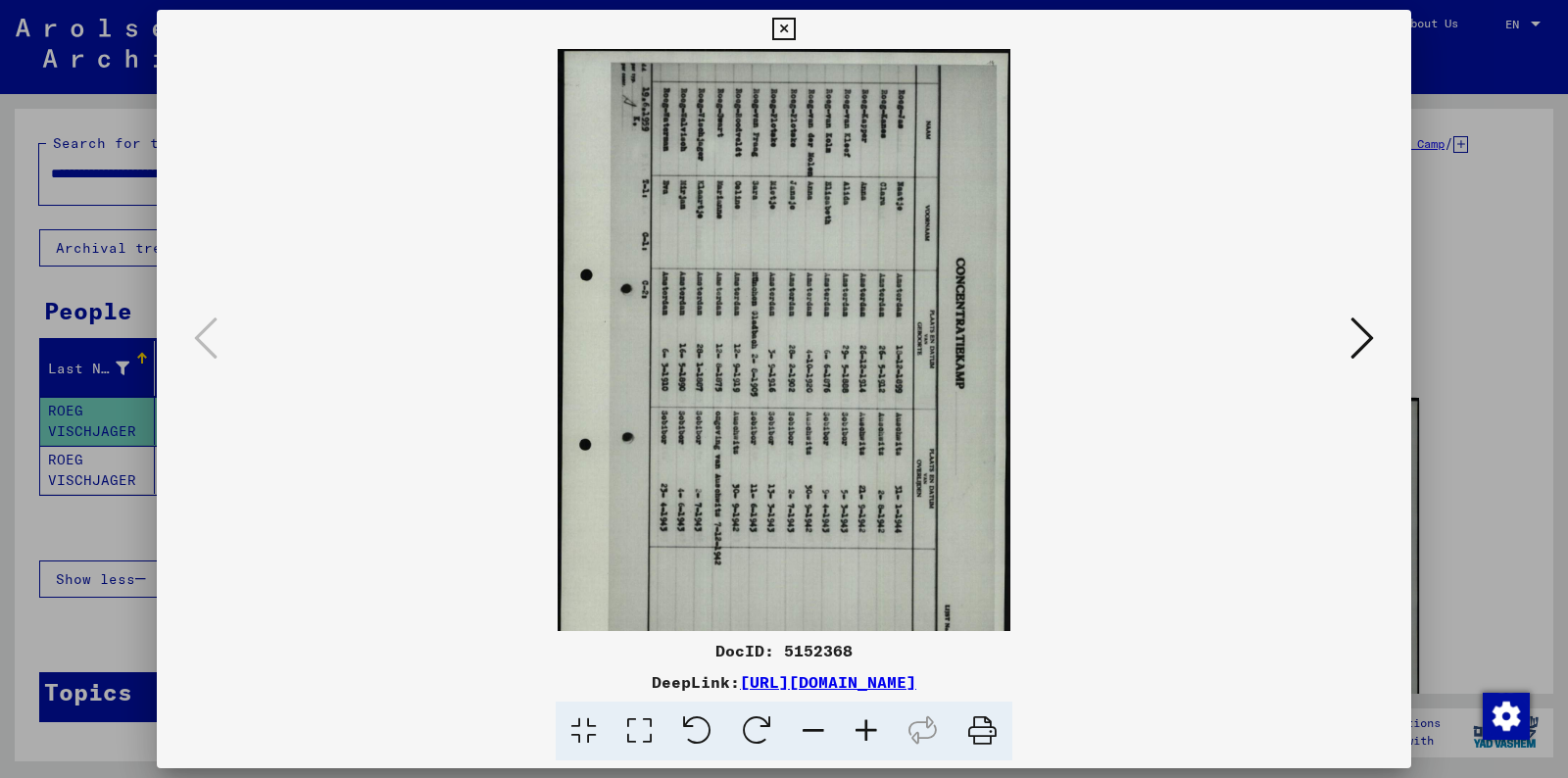 click at bounding box center (866, 731) 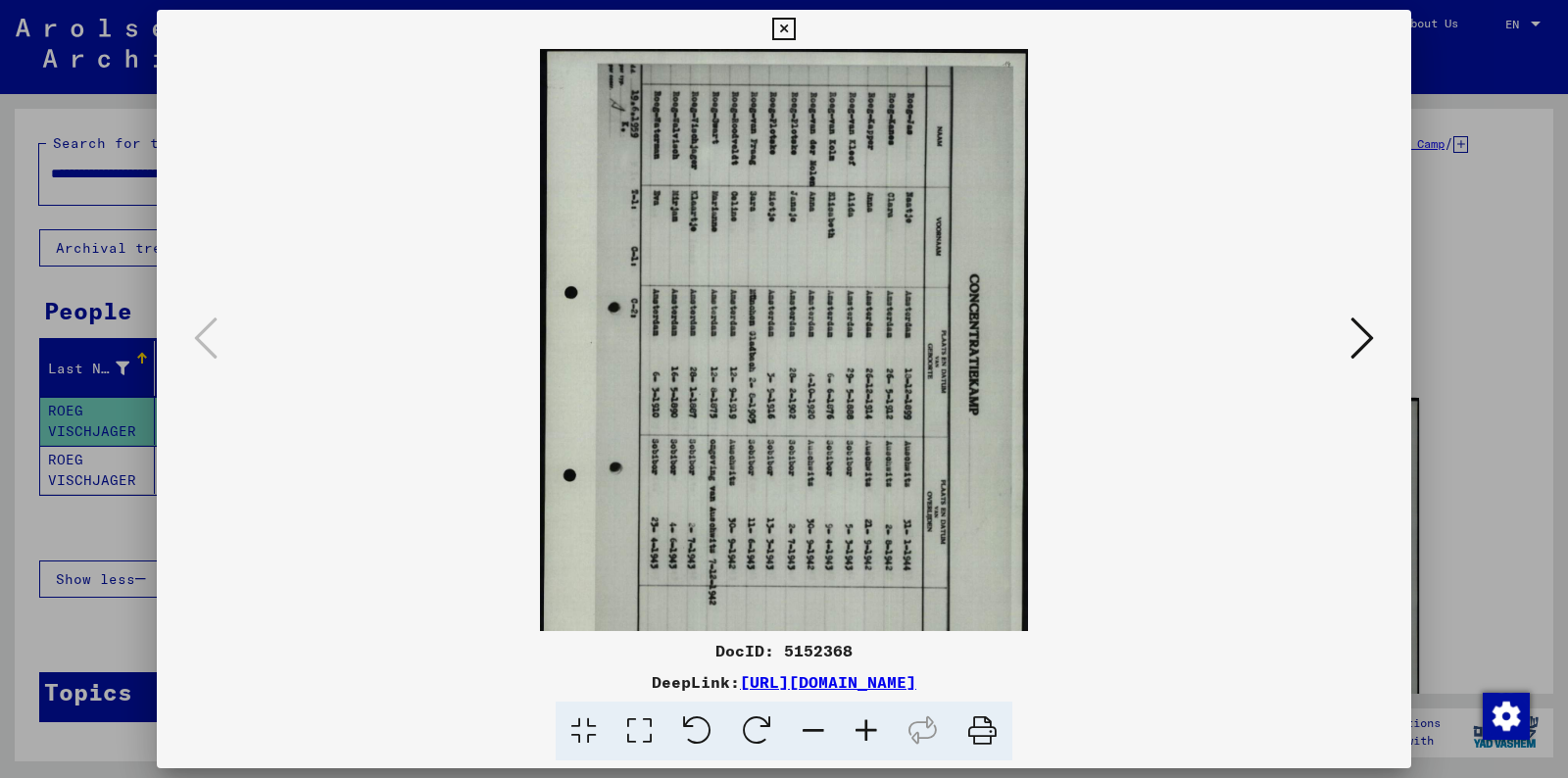 click at bounding box center [866, 731] 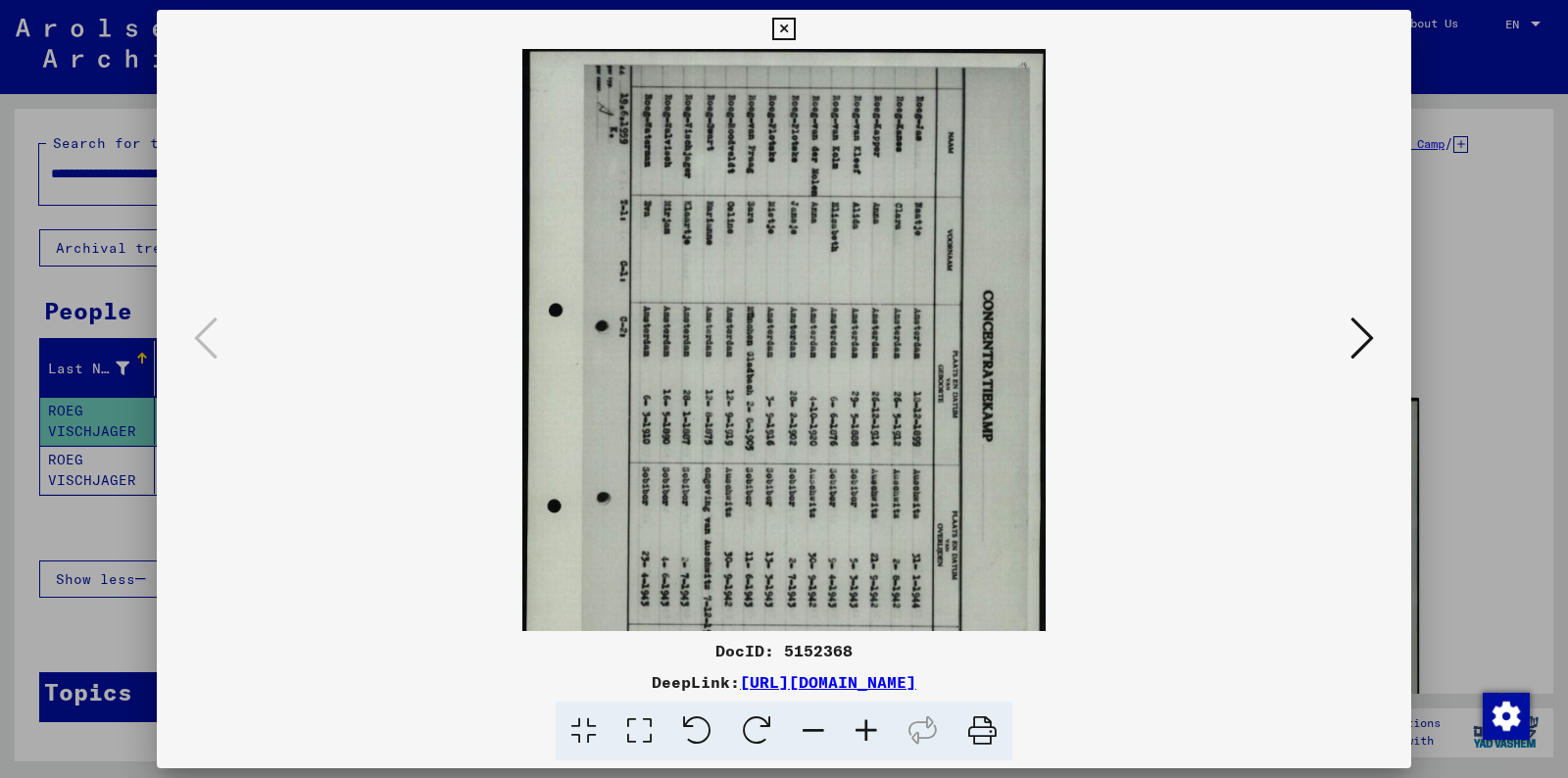 click at bounding box center [866, 731] 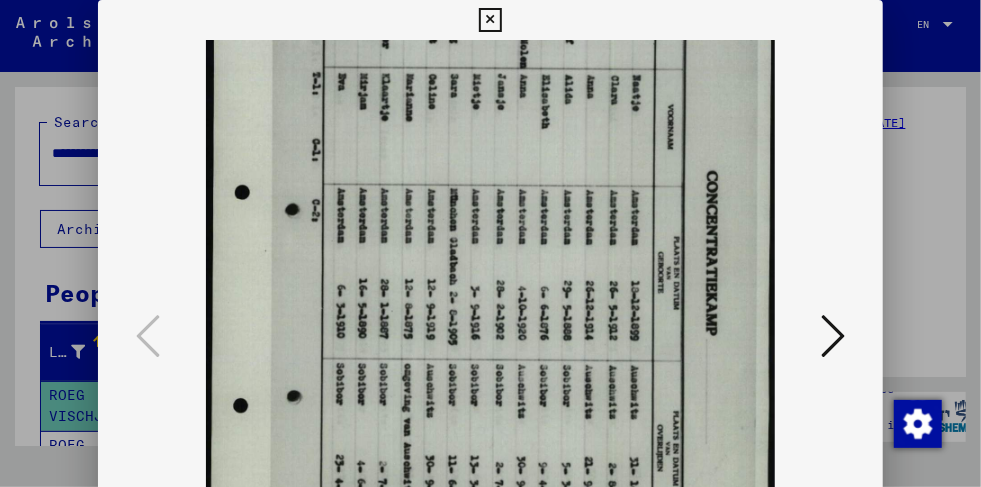 scroll, scrollTop: 134, scrollLeft: 0, axis: vertical 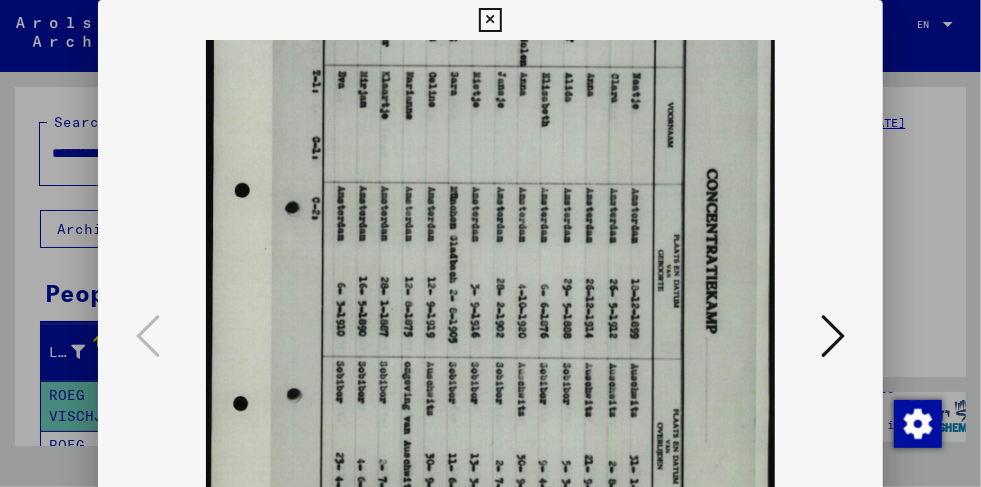 drag, startPoint x: 491, startPoint y: 265, endPoint x: 497, endPoint y: 131, distance: 134.13426 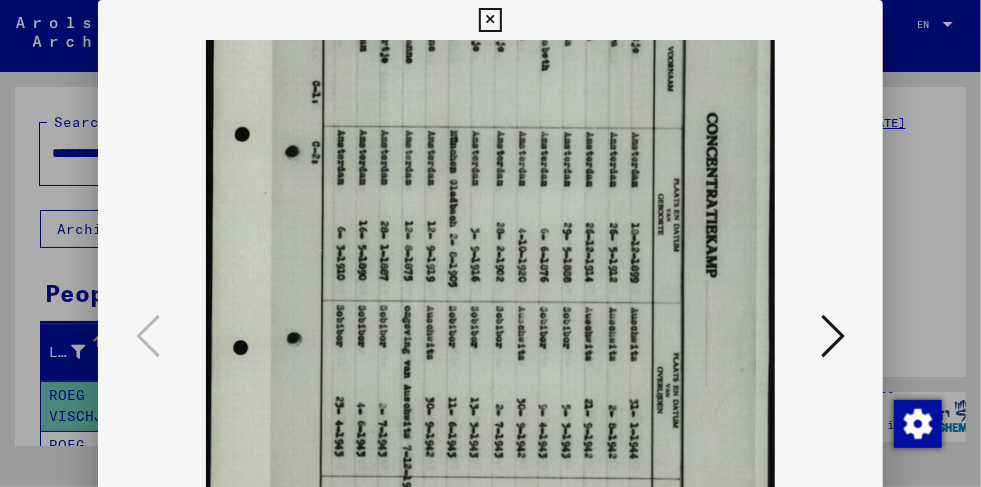 scroll, scrollTop: 200, scrollLeft: 0, axis: vertical 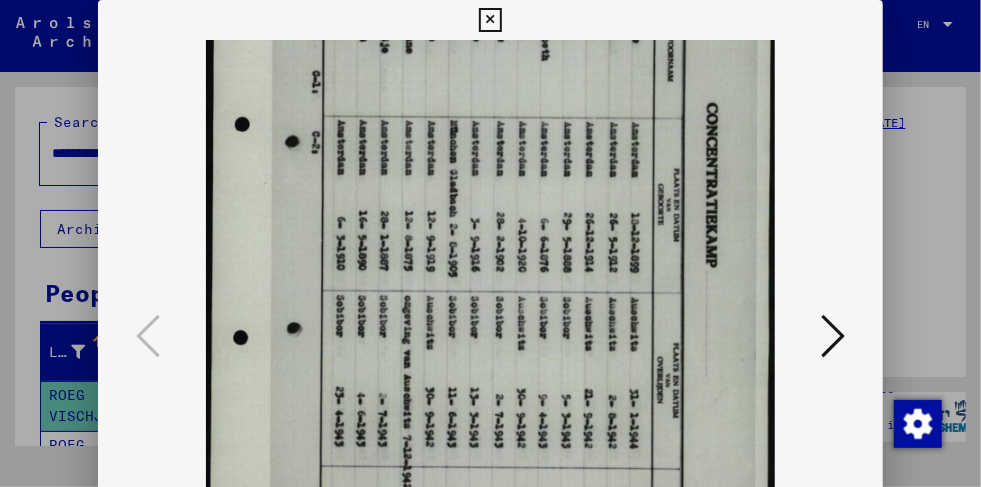 drag, startPoint x: 452, startPoint y: 322, endPoint x: 475, endPoint y: 211, distance: 113.35784 